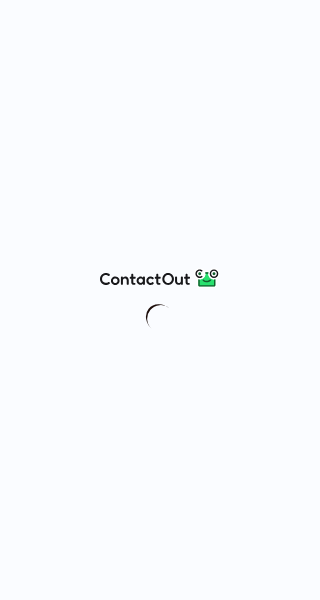 scroll, scrollTop: 0, scrollLeft: 0, axis: both 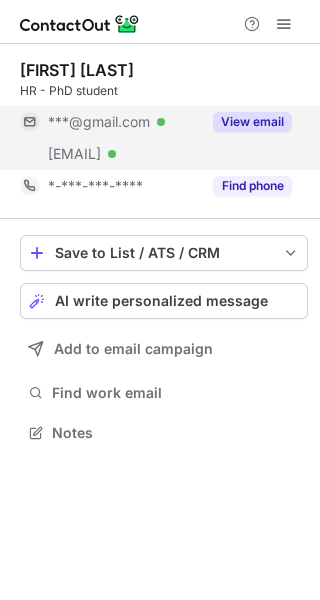 click on "View email" at bounding box center [252, 122] 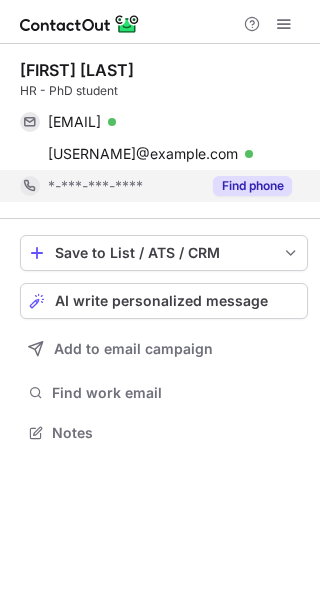 click on "Find phone" at bounding box center [252, 186] 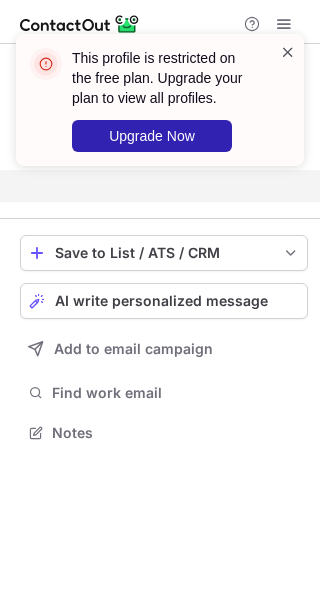 scroll, scrollTop: 386, scrollLeft: 320, axis: both 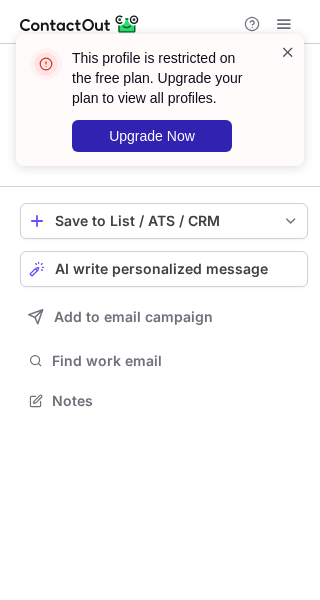 click at bounding box center [288, 52] 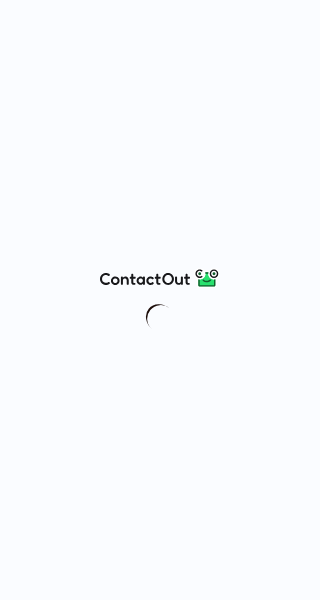 scroll, scrollTop: 0, scrollLeft: 0, axis: both 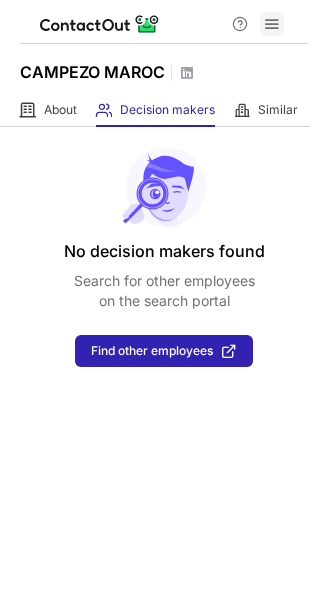 click at bounding box center [272, 24] 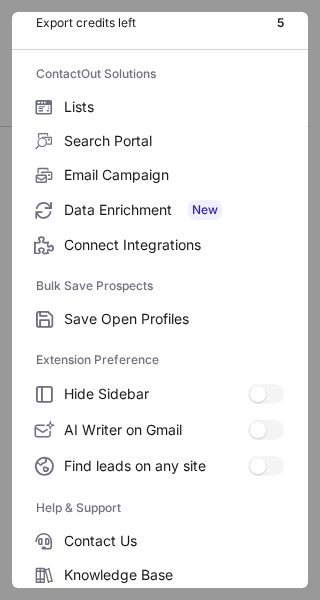 scroll, scrollTop: 232, scrollLeft: 0, axis: vertical 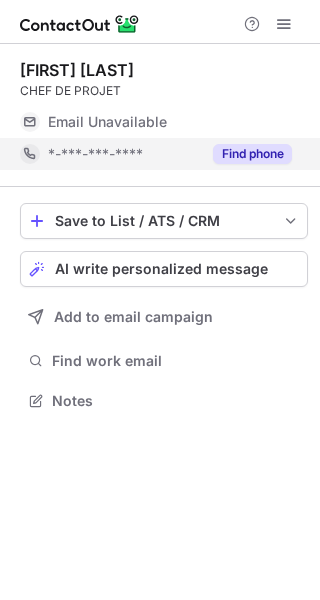 click on "Find phone" at bounding box center (252, 154) 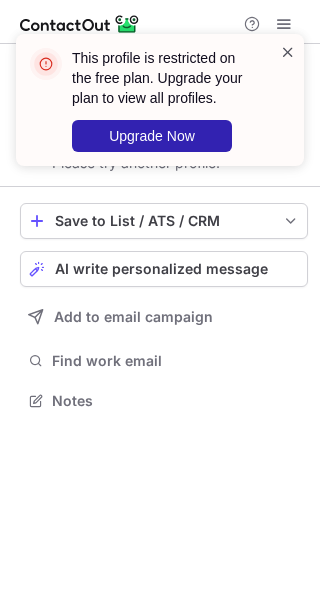 click at bounding box center (288, 52) 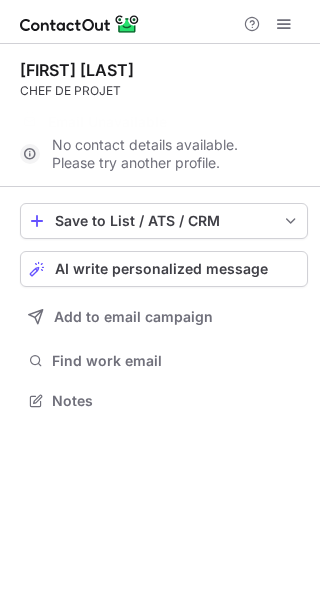scroll, scrollTop: 354, scrollLeft: 320, axis: both 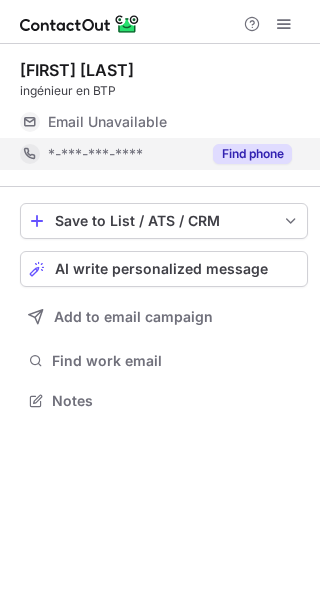 click on "Find phone" at bounding box center (252, 154) 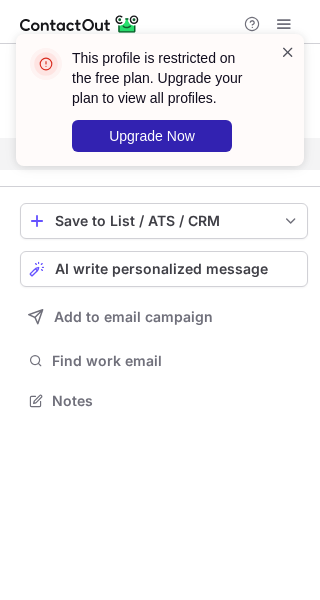 click at bounding box center (288, 52) 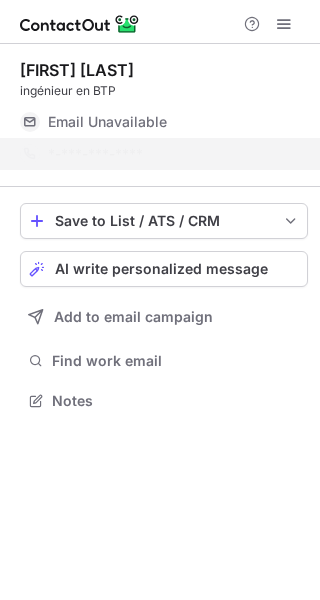 click on "This profile is restricted on the free plan. Upgrade your plan to view all profiles. Upgrade Now" at bounding box center [160, 108] 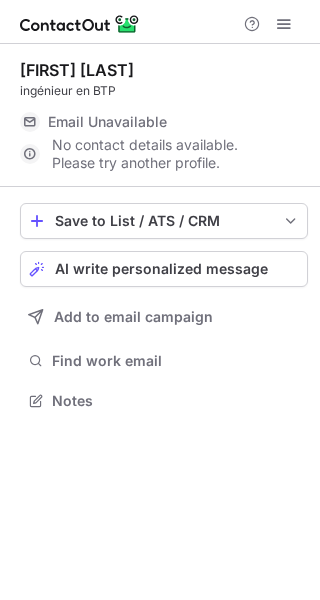 click on "This profile is restricted on the free plan. Upgrade your plan to view all profiles. Upgrade Now" at bounding box center (160, 34) 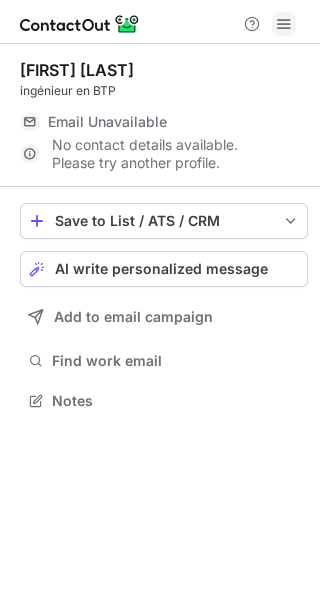 click at bounding box center [284, 24] 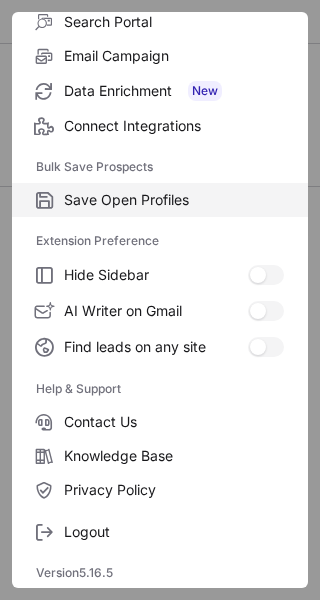 scroll, scrollTop: 232, scrollLeft: 0, axis: vertical 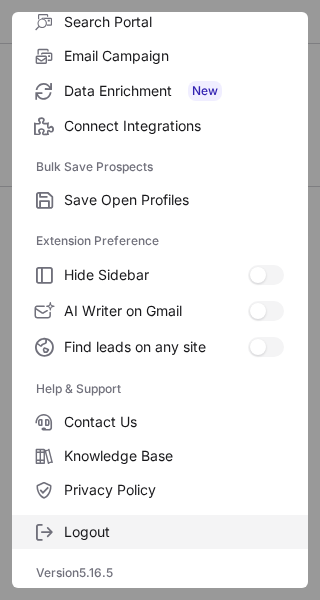 click on "Logout" at bounding box center (160, 532) 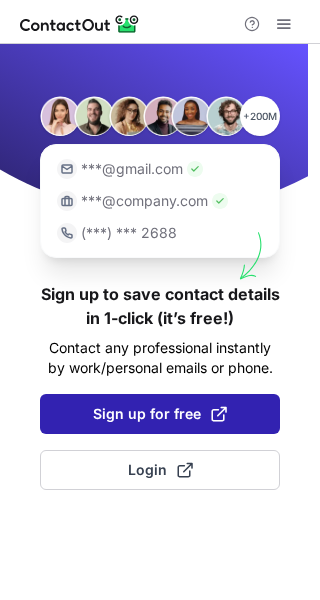 click on "Sign up for free" at bounding box center (160, 414) 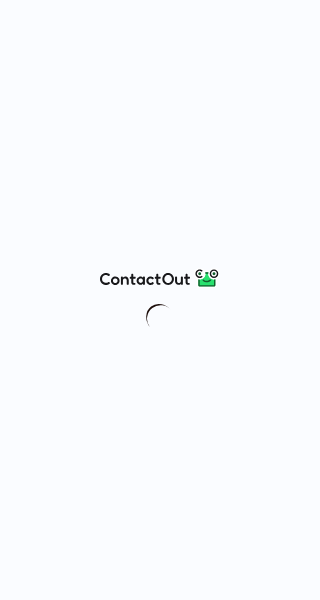 scroll, scrollTop: 0, scrollLeft: 0, axis: both 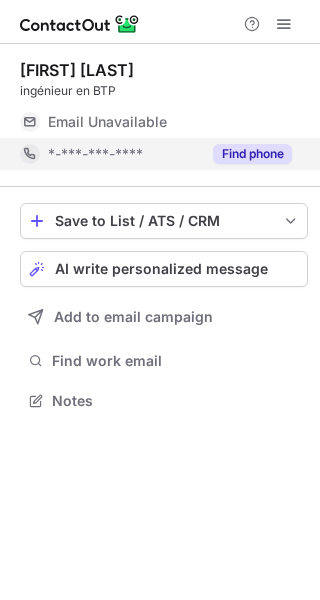 click on "Find phone" at bounding box center [252, 154] 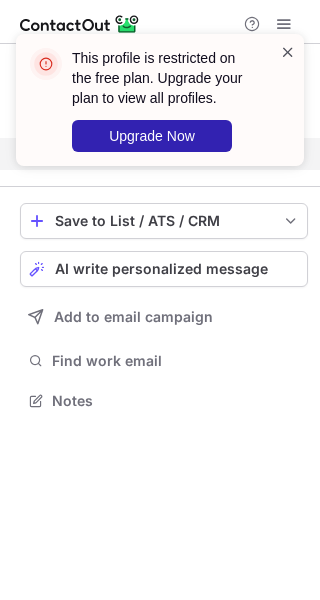 click at bounding box center (288, 52) 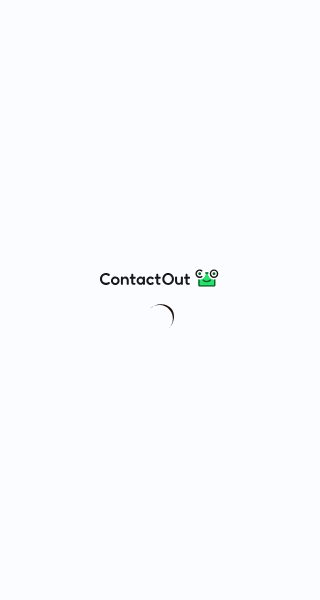 scroll, scrollTop: 0, scrollLeft: 0, axis: both 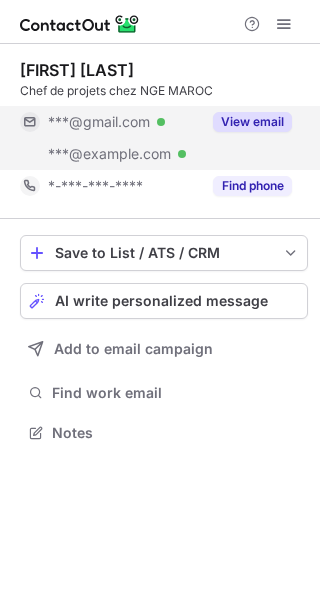 click on "View email" at bounding box center [252, 122] 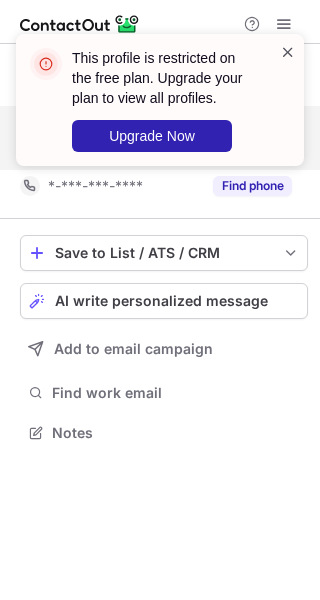 click at bounding box center [288, 52] 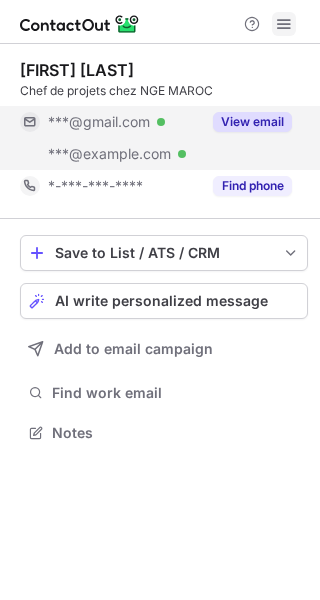 click at bounding box center (284, 24) 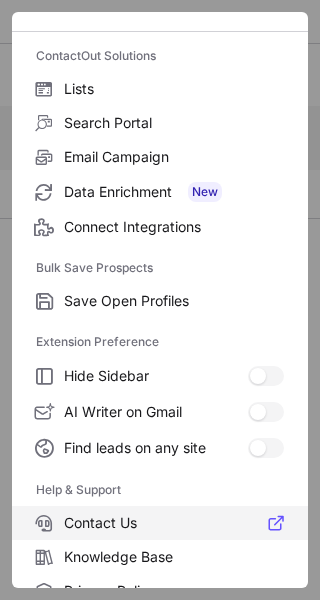 scroll, scrollTop: 232, scrollLeft: 0, axis: vertical 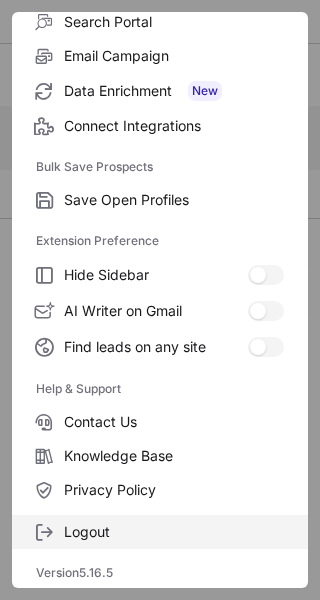 click on "Logout" at bounding box center (174, 200) 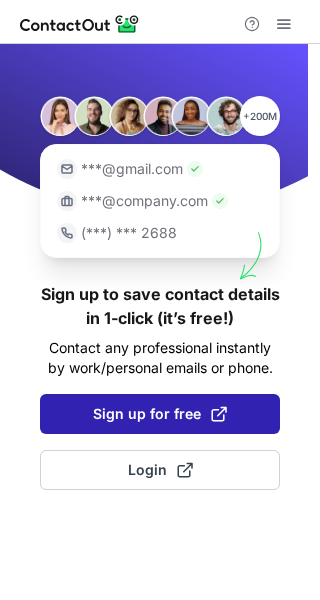 click on "Sign up for free" at bounding box center (160, 414) 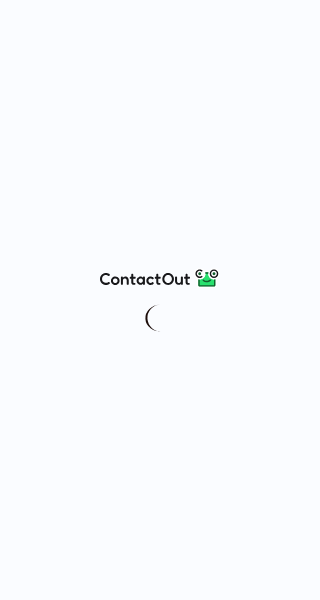 scroll, scrollTop: 0, scrollLeft: 0, axis: both 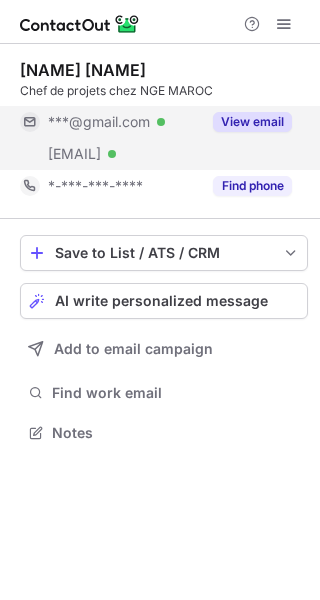 click on "View email" at bounding box center (252, 122) 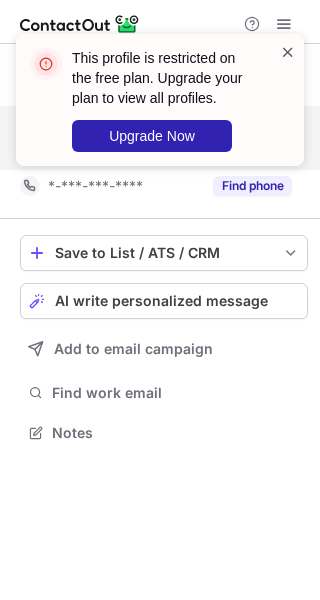 click at bounding box center [288, 52] 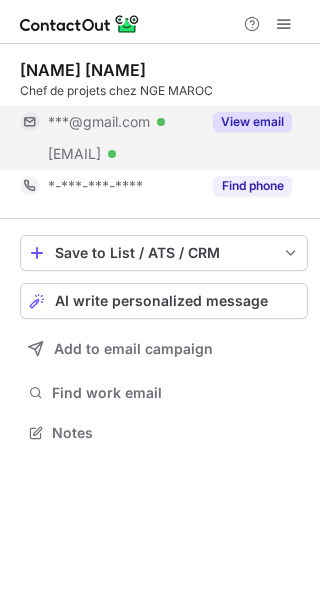 click on "This profile is restricted on the free plan. Upgrade your plan to view all profiles. Upgrade Now" at bounding box center (160, 108) 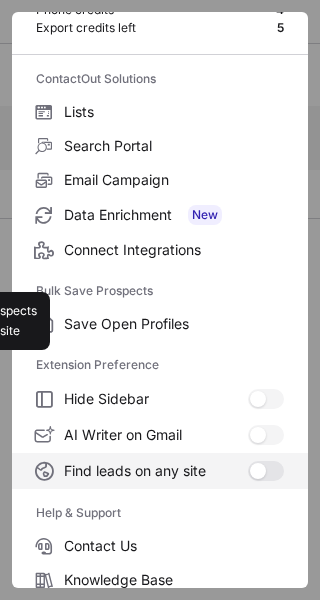 scroll, scrollTop: 232, scrollLeft: 0, axis: vertical 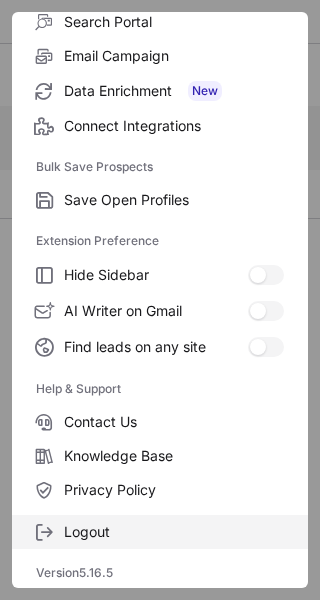 click on "Logout" at bounding box center [174, 200] 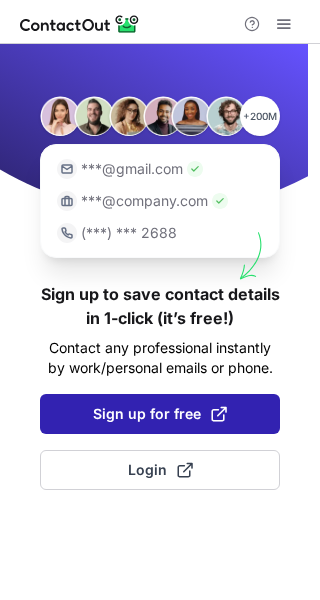 click on "Sign up for free" at bounding box center (160, 414) 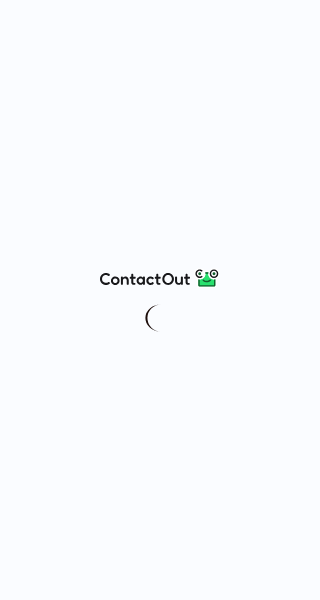 scroll, scrollTop: 0, scrollLeft: 0, axis: both 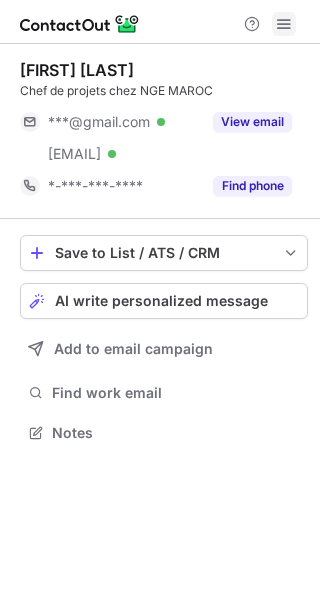 click at bounding box center [284, 24] 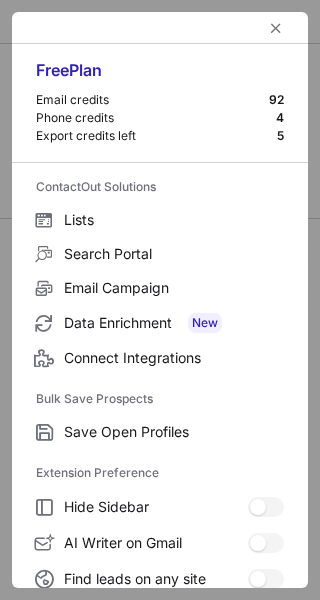 scroll, scrollTop: 232, scrollLeft: 0, axis: vertical 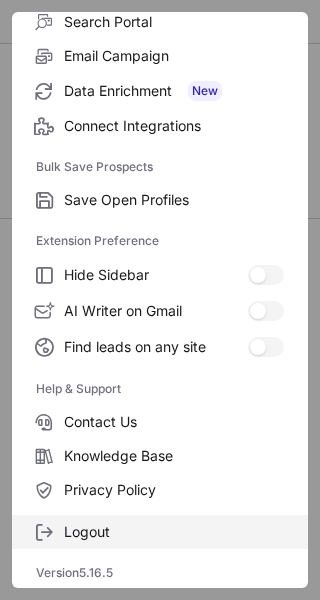click on "Logout" at bounding box center (160, 532) 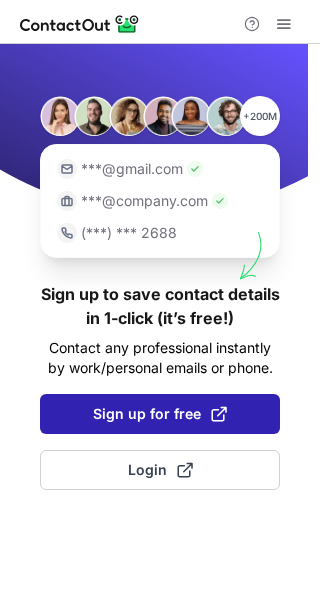 click on "Sign up for free" at bounding box center [160, 414] 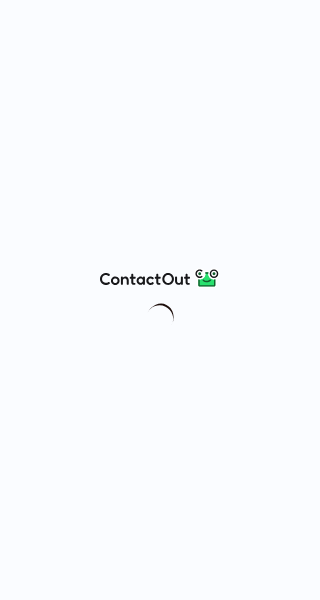 scroll, scrollTop: 0, scrollLeft: 0, axis: both 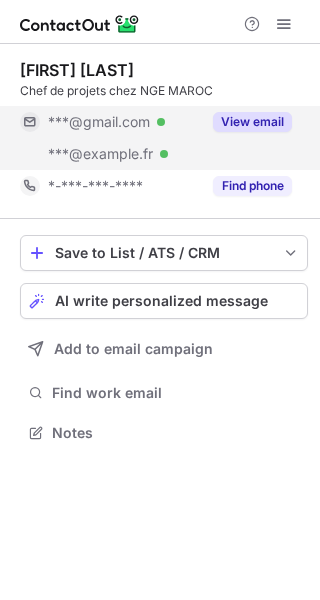 click on "View email" at bounding box center [252, 122] 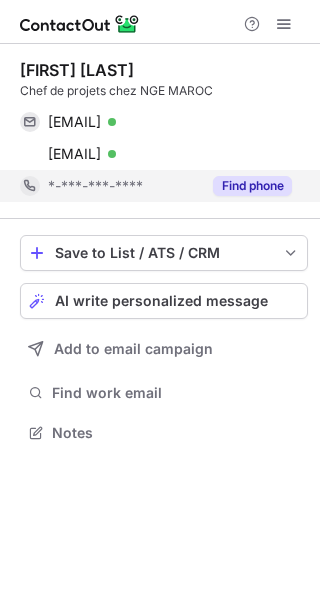 click on "Find phone" at bounding box center (252, 186) 